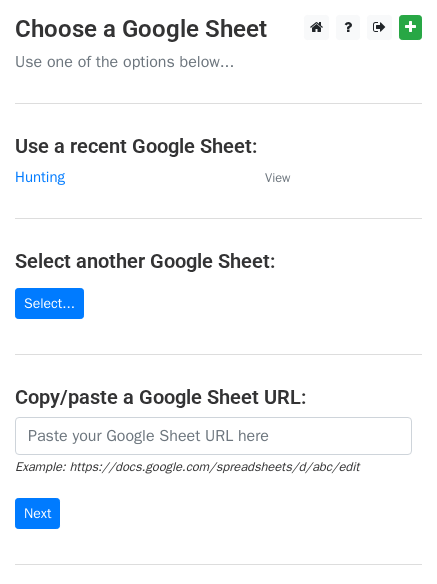 scroll, scrollTop: 0, scrollLeft: 0, axis: both 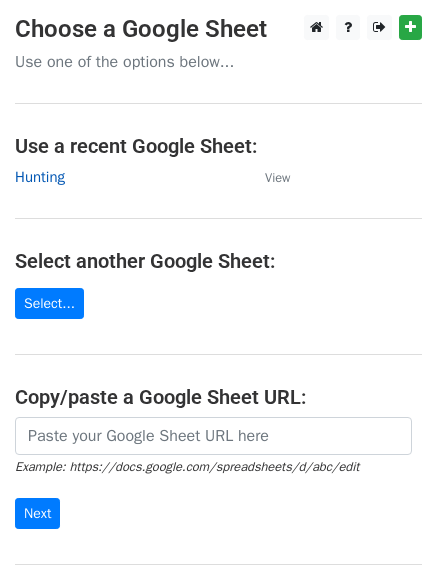 click on "Hunting" at bounding box center [40, 177] 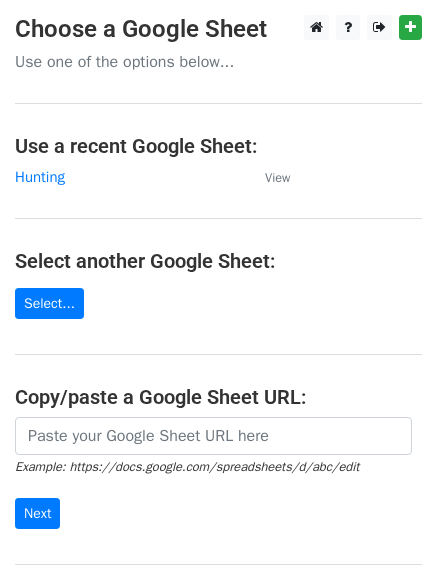 click on "Choose a Google Sheet
Use one of the options below...
Use a recent Google Sheet:
Hunting
View
Select another Google Sheet:
Select...
Copy/paste a Google Sheet URL:
Example:
https://docs.google.com/spreadsheets/d/abc/edit
Next
Google Sheets
Need help?
Help
×
Why do I need to copy/paste a Google Sheet URL?
Normally, MergeMail would show you a list of your Google Sheets to choose from, but because you didn't allow MergeMail access to your Google Drive, it cannot show you a list of your Google Sheets. You can read more about permissions in our  support pages .
If you'd like to see a list of your Google Sheets, you'll need to  sign out of MergeMail  and then sign back in and allow access to your Google Drive.
Are your recipients in a CSV or Excel file?
Import your CSV or Excel file into a Google Sheet  then try again.
Need help with something else?
Read our  ," at bounding box center (218, 325) 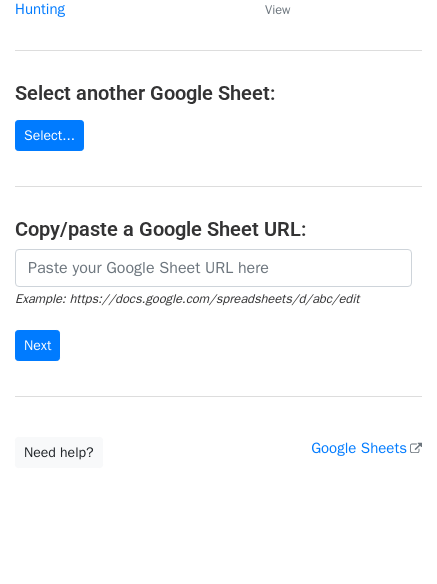 scroll, scrollTop: 212, scrollLeft: 0, axis: vertical 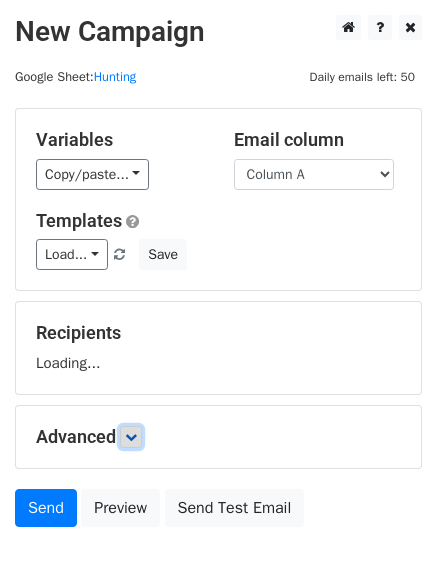 click at bounding box center [131, 437] 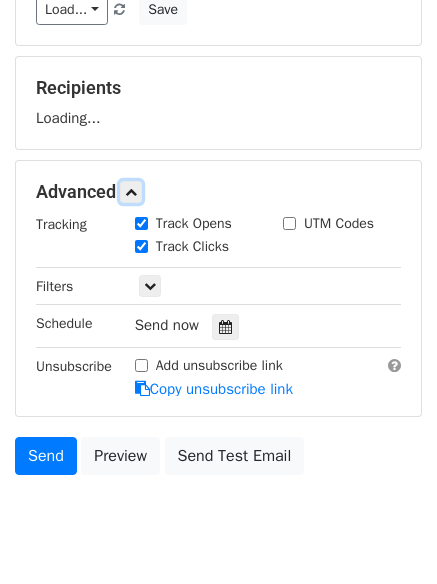 scroll, scrollTop: 253, scrollLeft: 0, axis: vertical 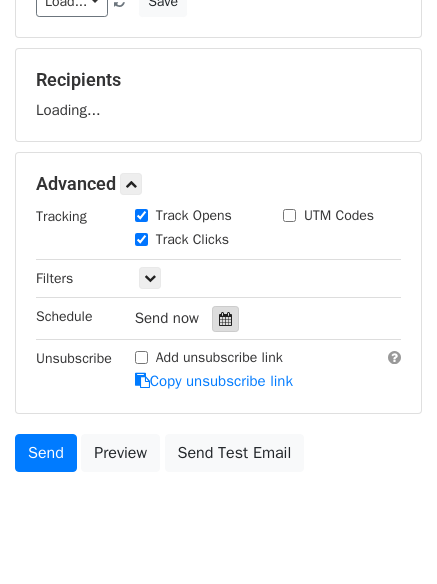 click at bounding box center (225, 319) 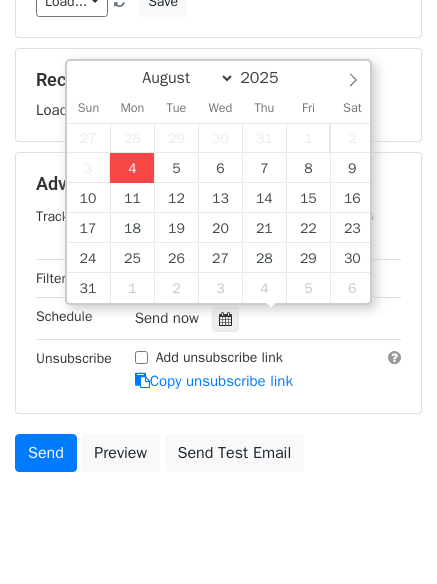 type on "2025-08-04 18:44" 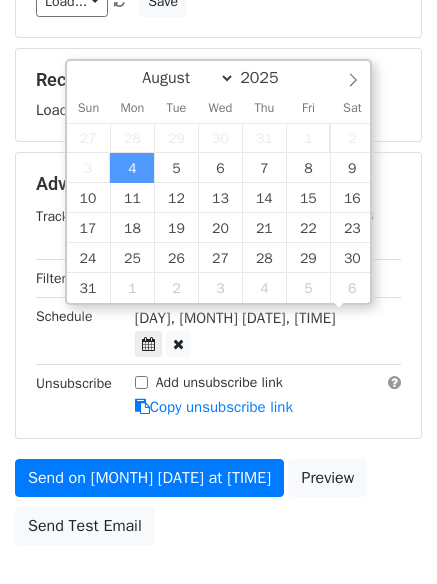 scroll, scrollTop: 1, scrollLeft: 0, axis: vertical 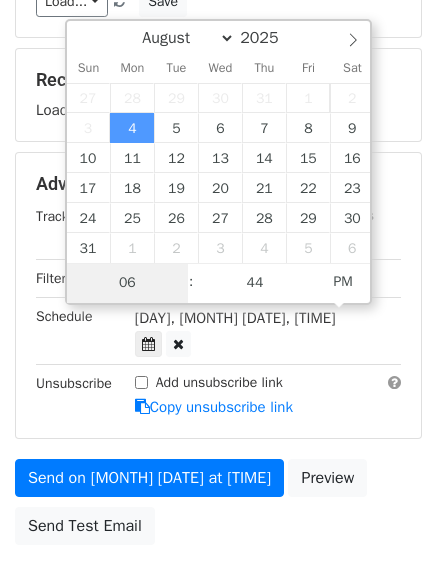 type on "7" 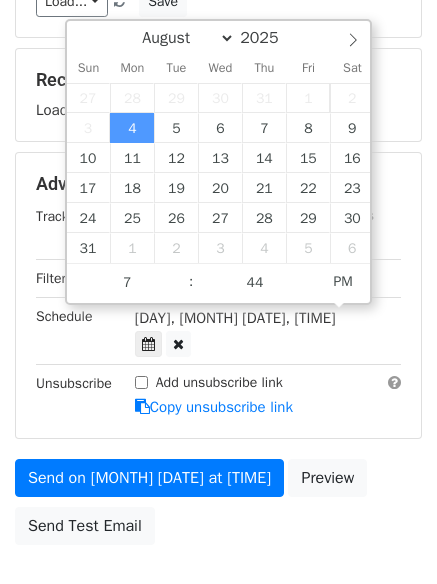 type on "2025-08-04 19:44" 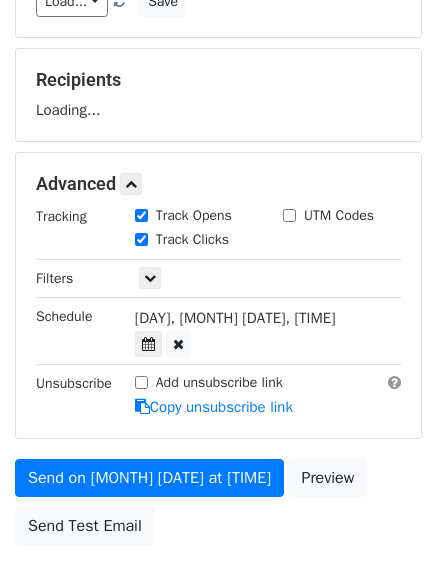 click on "Send on Aug 4 at 6:44pm
Preview
Send Test Email" at bounding box center [218, 507] 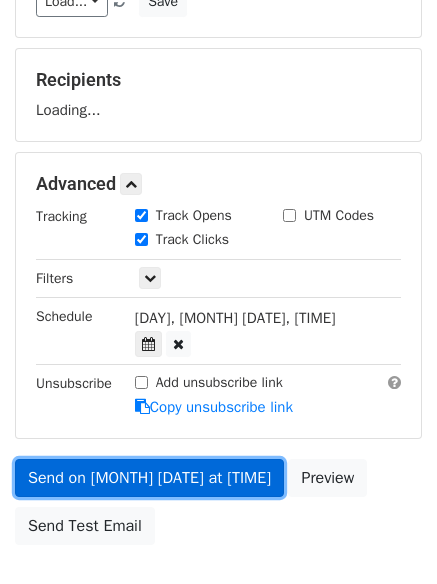 click on "Send on Aug 4 at 7:44pm" at bounding box center (149, 478) 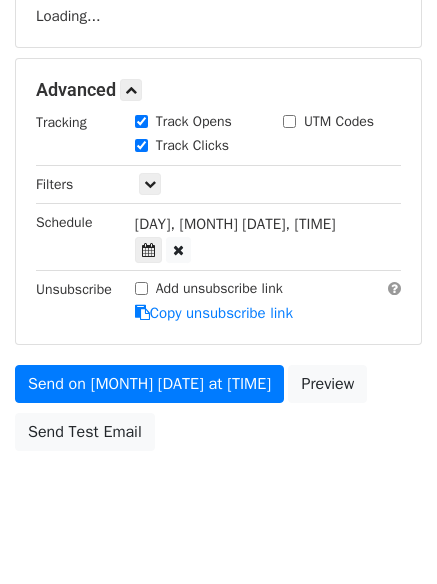 scroll, scrollTop: 357, scrollLeft: 0, axis: vertical 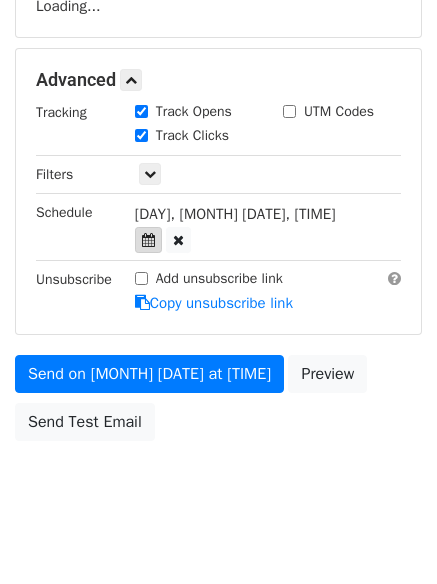 click at bounding box center [148, 240] 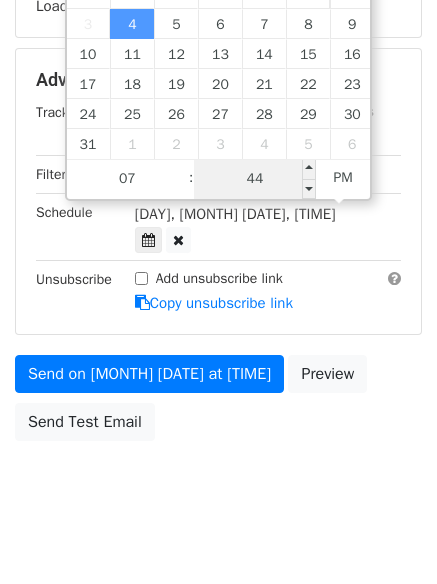 click on "44" at bounding box center (255, 179) 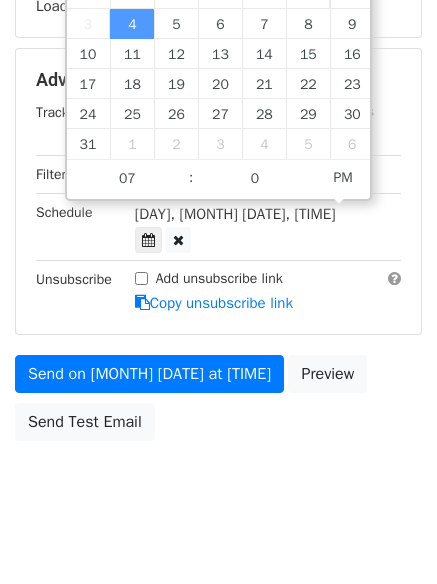 type on "2025-08-04 19:00" 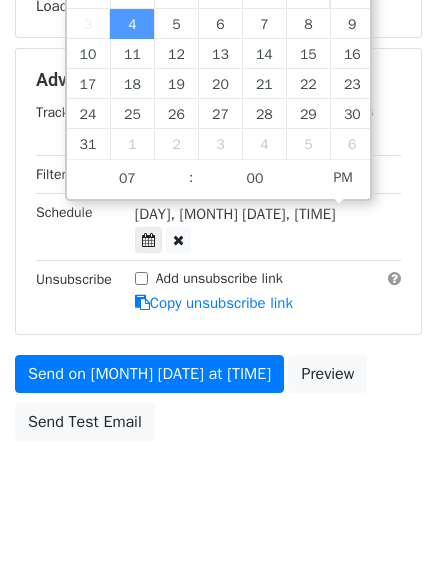 click on "New Campaign
Daily emails left: 50
Google Sheet:
Hunting
Variables
Copy/paste...
{{Column A}}
{{Column B}}
{{Column C}}
Email column
Column A
Column B
Column C
Templates
Load...
No templates saved
Save
Recipients Loading...
Advanced
Tracking
Track Opens
UTM Codes
Track Clicks
Filters
Only include spreadsheet rows that match the following filters:
Schedule
Mon, Aug 4, 7:44pm
2025-08-04 19:00
Unsubscribe
Add unsubscribe link
Copy unsubscribe link
Send on Aug 4 at 7:44pm
Preview
Send Test Email
August September October November December 2025
Sun Mon Tue Wed Thu Fri Sat
27 28 29 30 31" at bounding box center (218, 127) 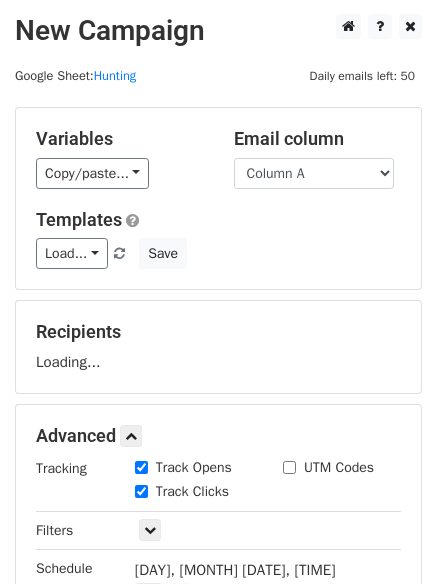 scroll, scrollTop: 0, scrollLeft: 0, axis: both 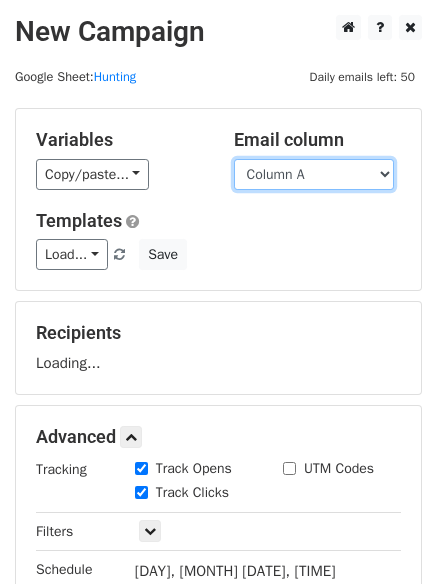 click on "Column A
Column B
Column C" at bounding box center [314, 174] 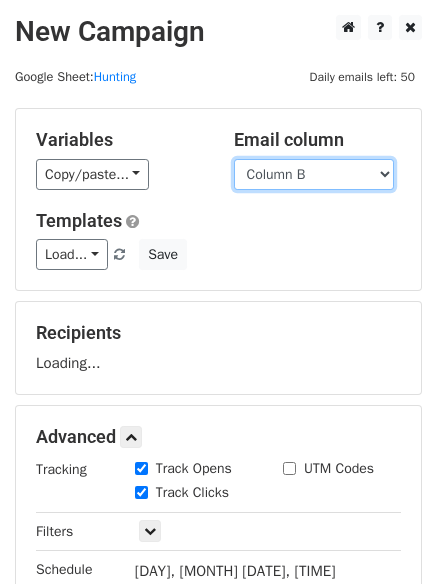 click on "Column A
Column B
Column C" at bounding box center [314, 174] 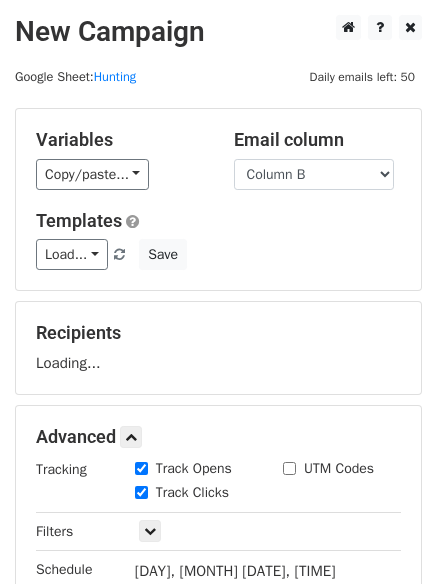click on "Templates" at bounding box center [218, 221] 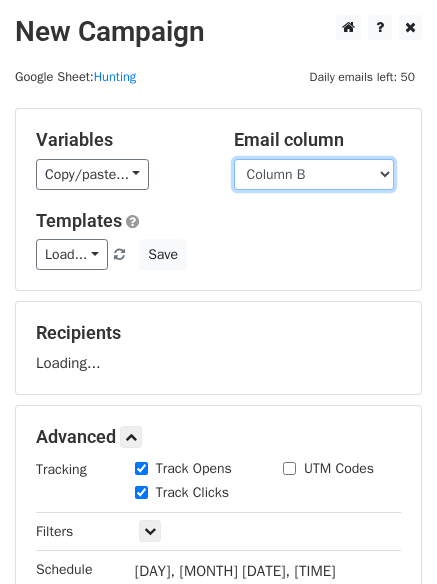 click on "Column A
Column B
Column C" at bounding box center [314, 174] 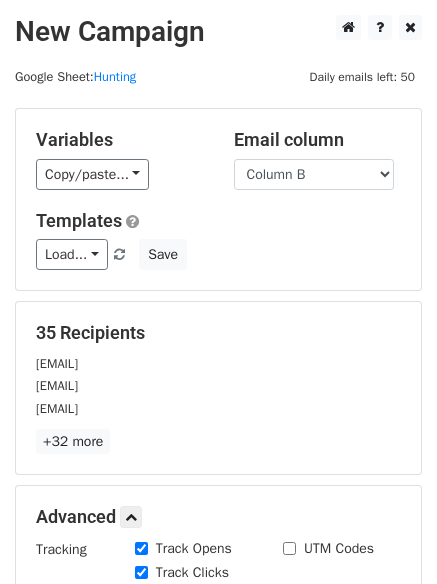 click on "Variables
Copy/paste...
{{Column A}}
{{Column B}}
{{Column C}}
Email column
Column A
Column B
Column C
Templates
Load...
No templates saved
Save" at bounding box center (218, 199) 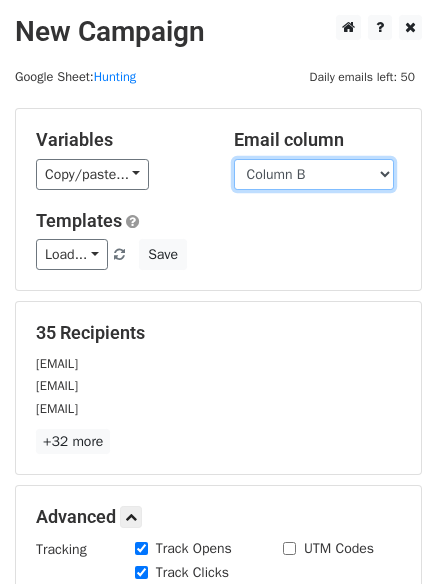 drag, startPoint x: 325, startPoint y: 170, endPoint x: 317, endPoint y: 188, distance: 19.697716 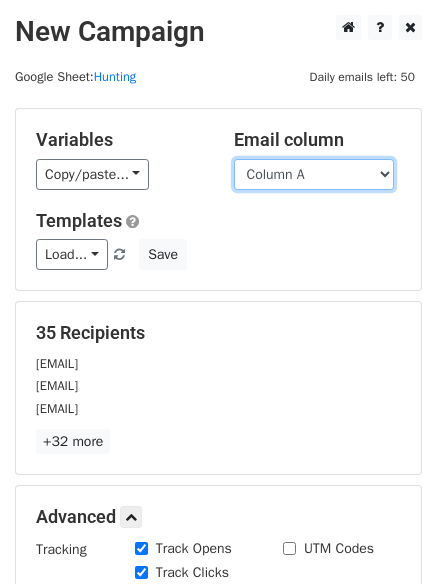 click on "Column A
Column B
Column C" at bounding box center (314, 174) 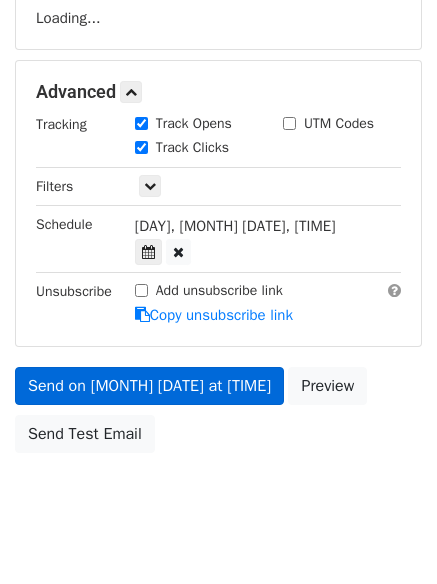scroll, scrollTop: 357, scrollLeft: 0, axis: vertical 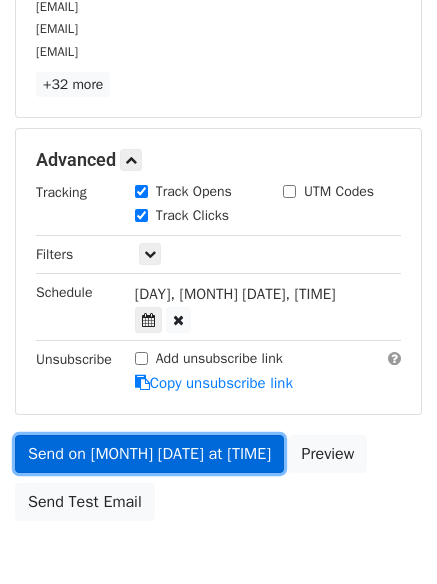 click on "Send on Aug 4 at 7:00pm" at bounding box center (149, 454) 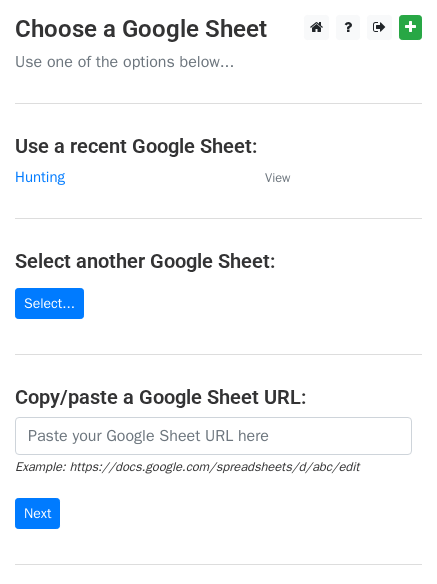 scroll, scrollTop: 0, scrollLeft: 0, axis: both 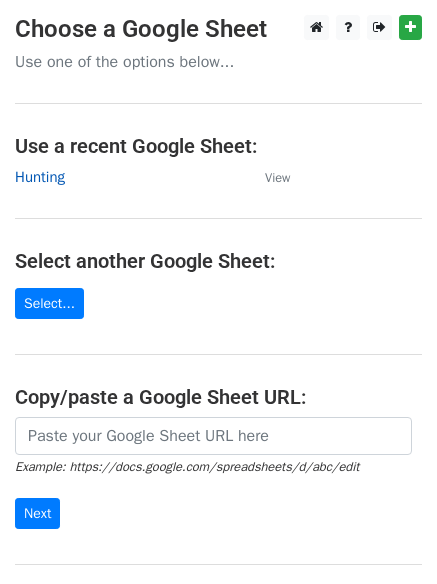click on "Hunting" at bounding box center [40, 177] 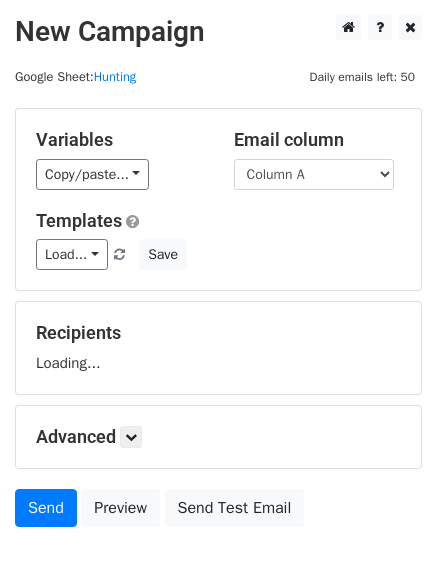 scroll, scrollTop: 0, scrollLeft: 0, axis: both 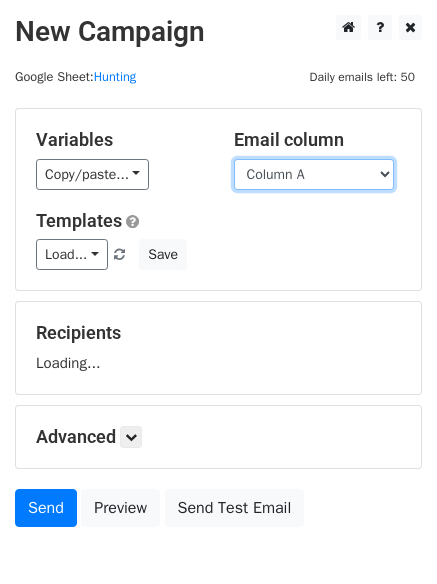 click on "Column A
Column B
Column C" at bounding box center [314, 174] 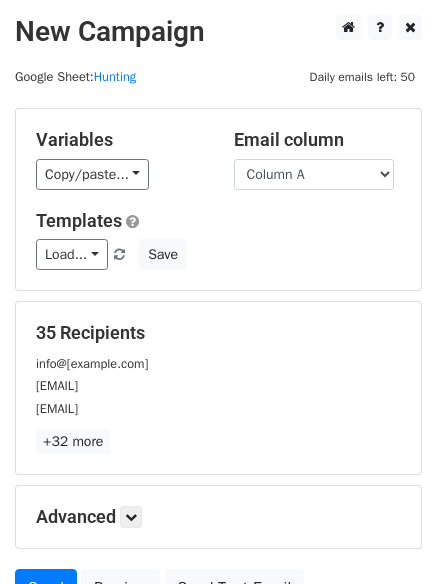 click on "Variables
Copy/paste...
{{Column A}}
{{Column B}}
{{Column C}}
Email column
Column A
Column B
Column C
Templates
Load...
No templates saved
Save" at bounding box center [218, 199] 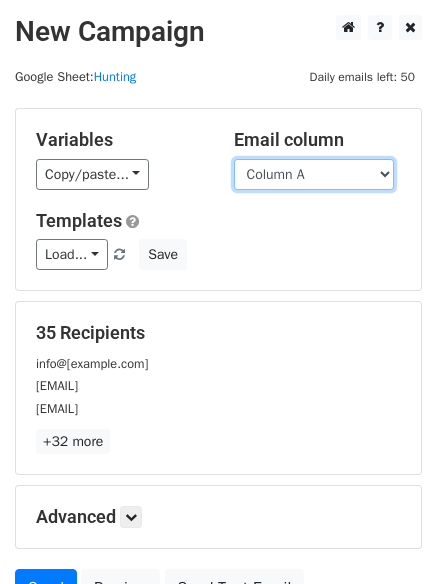 drag, startPoint x: 308, startPoint y: 177, endPoint x: 300, endPoint y: 186, distance: 12.0415945 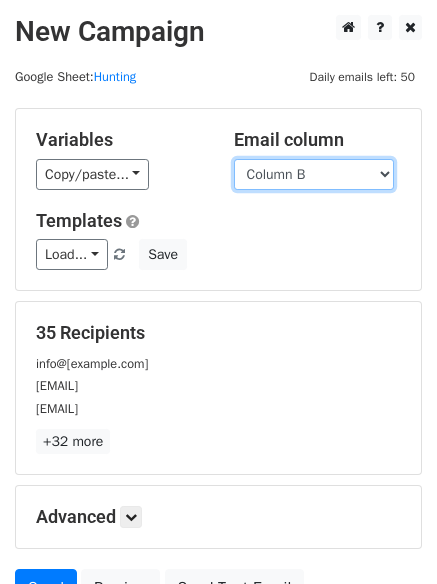 click on "Column A
Column B
Column C" at bounding box center [314, 174] 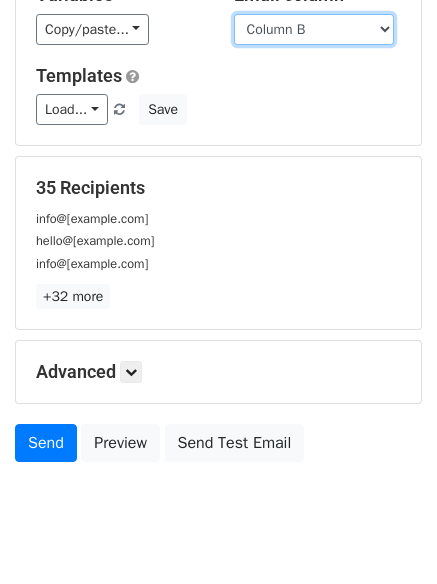 scroll, scrollTop: 193, scrollLeft: 0, axis: vertical 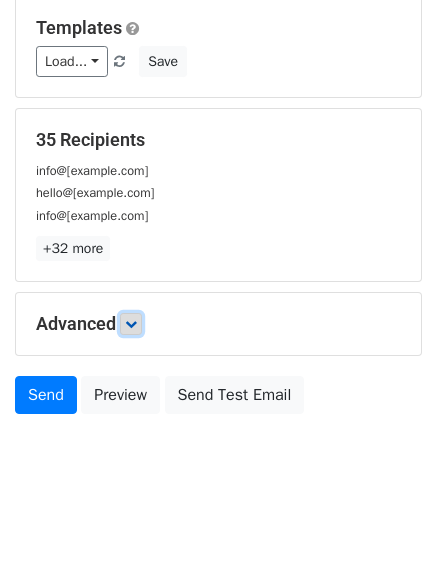 click at bounding box center (131, 324) 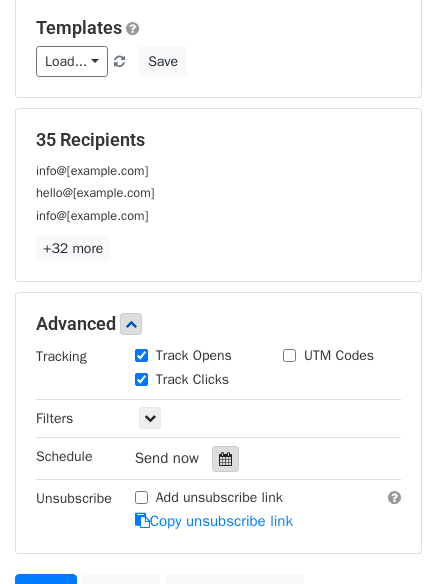 click on "Send now" at bounding box center (252, 458) 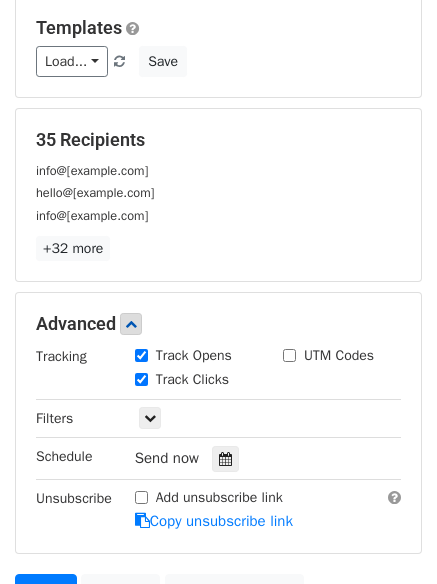 click on "Tracking
Track Opens
UTM Codes
Track Clicks
Filters
Only include spreadsheet rows that match the following filters:
Schedule
Send now
Unsubscribe
Add unsubscribe link
Copy unsubscribe link" at bounding box center [218, 439] 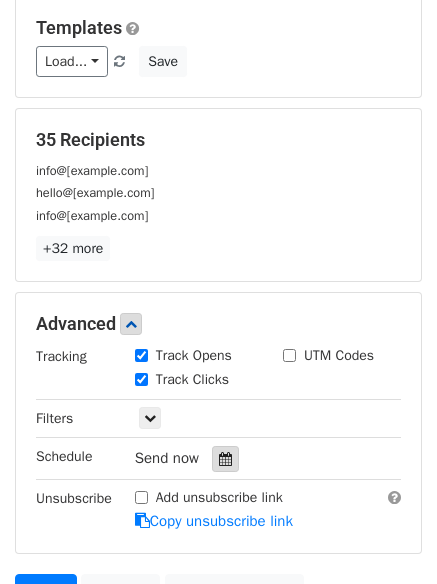 click at bounding box center (225, 459) 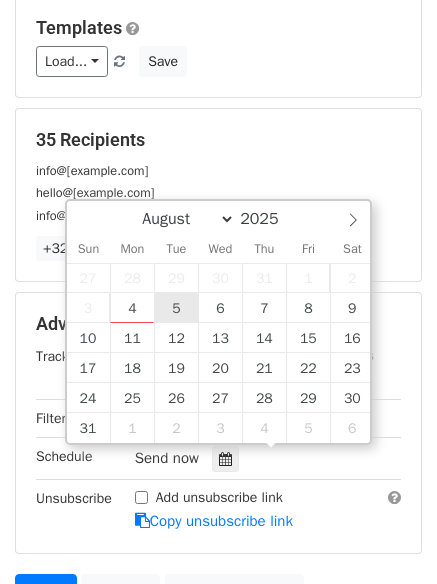 type on "2025-08-05 12:00" 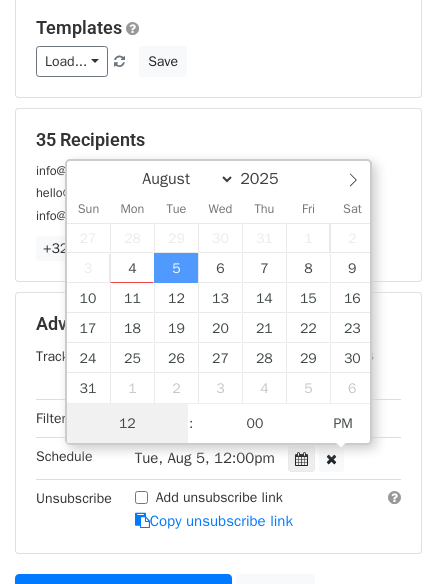 scroll, scrollTop: 1, scrollLeft: 0, axis: vertical 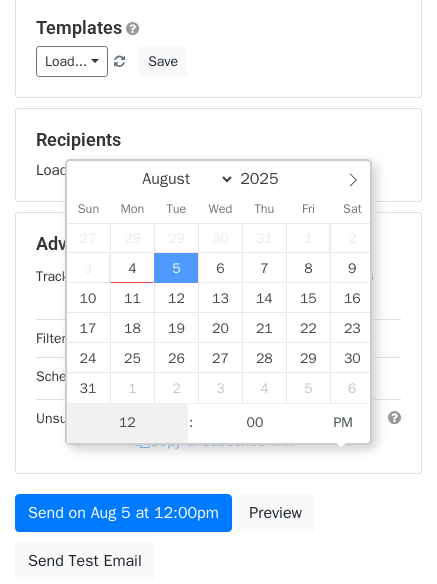 type on "8" 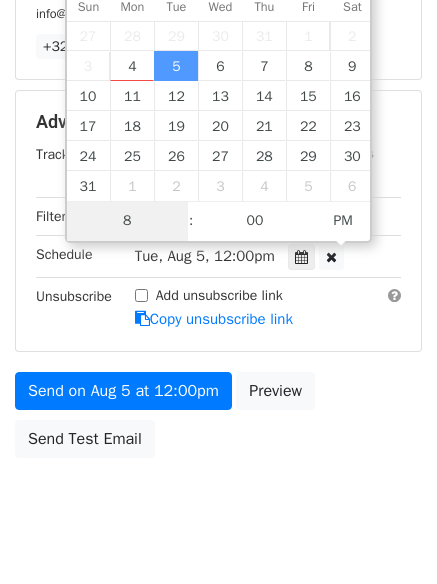 scroll, scrollTop: 437, scrollLeft: 0, axis: vertical 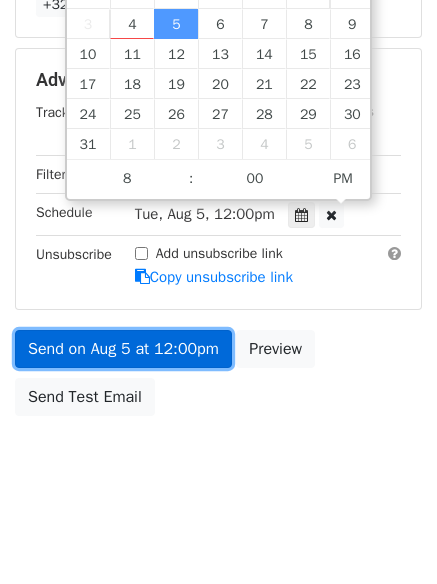 type on "2025-08-05 20:00" 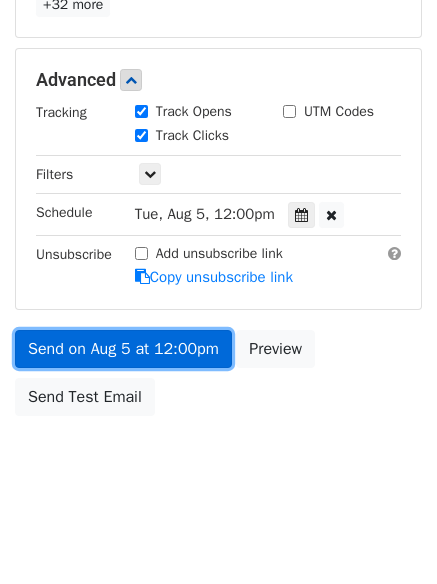 click on "Send on Aug 5 at 12:00pm" at bounding box center (123, 349) 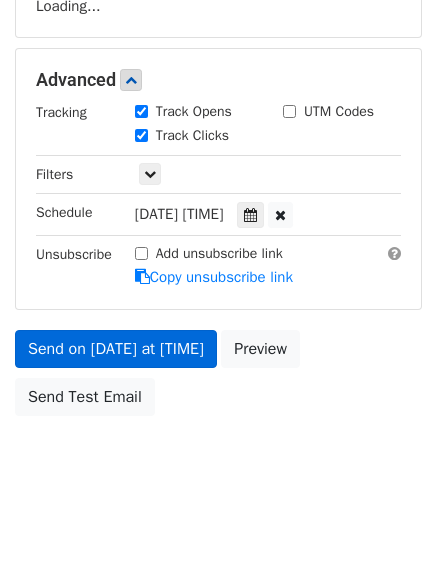 scroll, scrollTop: 437, scrollLeft: 0, axis: vertical 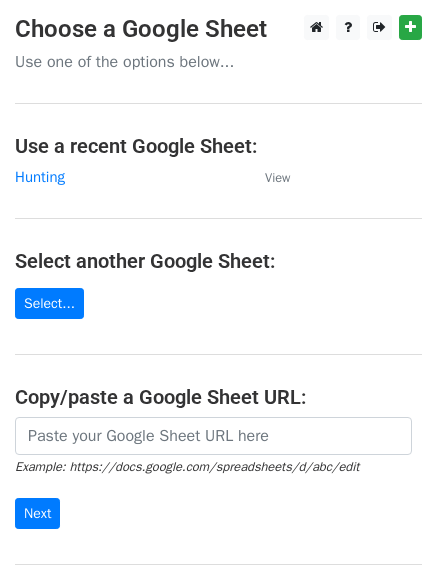 click on "Choose a Google Sheet
Use one of the options below...
Use a recent Google Sheet:
[TEXT]
View
Select another Google Sheet:
Select...
Copy/paste a Google Sheet URL:
Example:
[URL]
Next
Google Sheets
Need help?
Help
×
Why do I need to copy/paste a Google Sheet URL?
Normally, MergeMail would show you a list of your Google Sheets to choose from, but because you didn't allow MergeMail access to your Google Drive, it cannot show you a list of your Google Sheets. You can read more about permissions in our  support pages .
If you'd like to see a list of your Google Sheets, you'll need to  sign out of MergeMail  and then sign back in and allow access to your Google Drive.
Are your recipients in a CSV or Excel file?
Import your CSV or Excel file into a Google Sheet  then try again.
Need help with something else?
Read our" at bounding box center [218, 325] 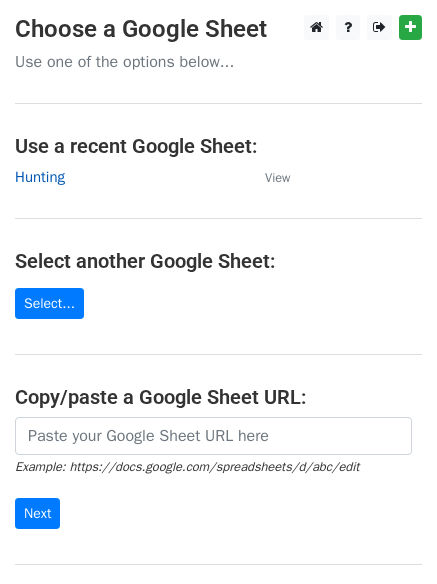 click on "Hunting" at bounding box center (40, 177) 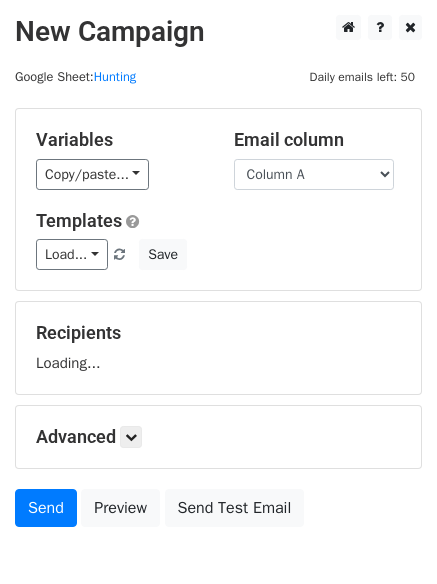 scroll, scrollTop: 0, scrollLeft: 0, axis: both 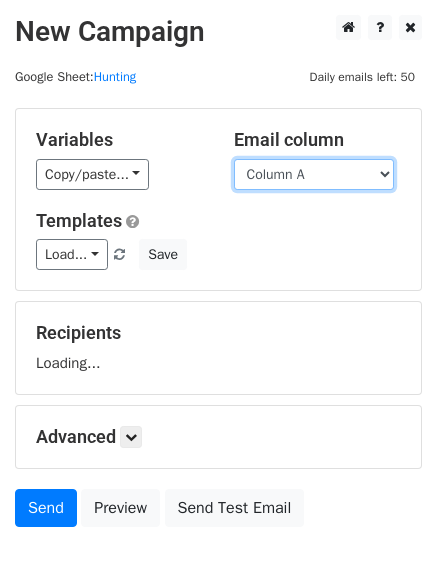 drag, startPoint x: 0, startPoint y: 0, endPoint x: 293, endPoint y: 185, distance: 346.51697 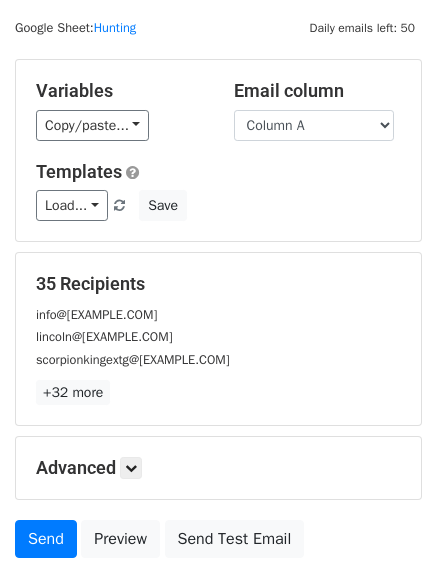 scroll, scrollTop: 0, scrollLeft: 0, axis: both 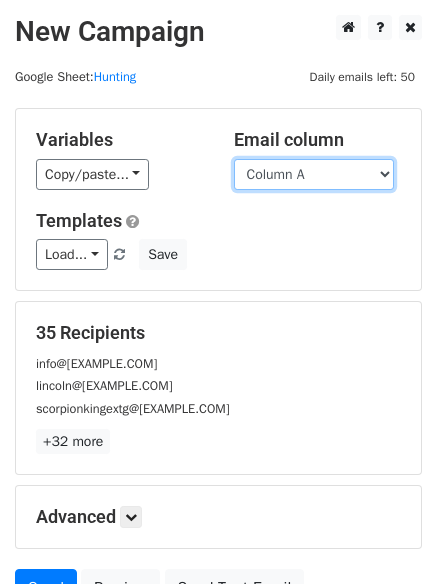 click on "Column A
Column B
Column C" at bounding box center [314, 174] 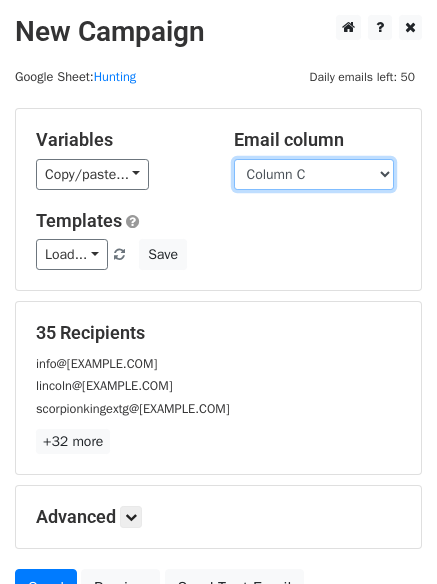 click on "Column A
Column B
Column C" at bounding box center [314, 174] 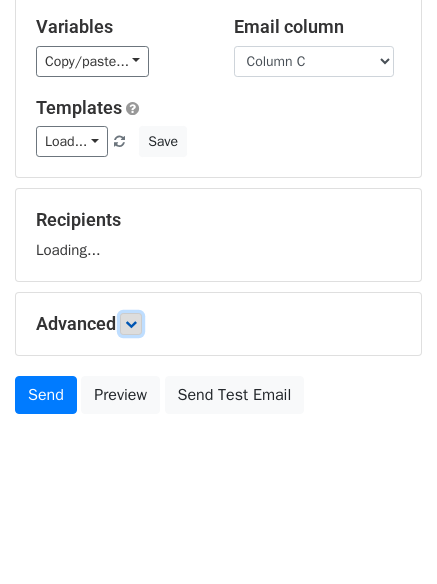 click at bounding box center [131, 324] 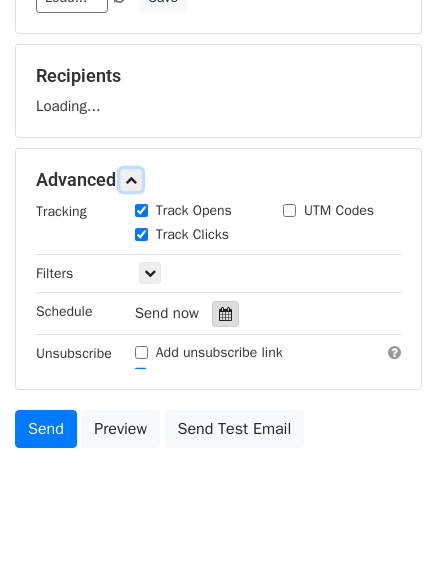 scroll, scrollTop: 258, scrollLeft: 0, axis: vertical 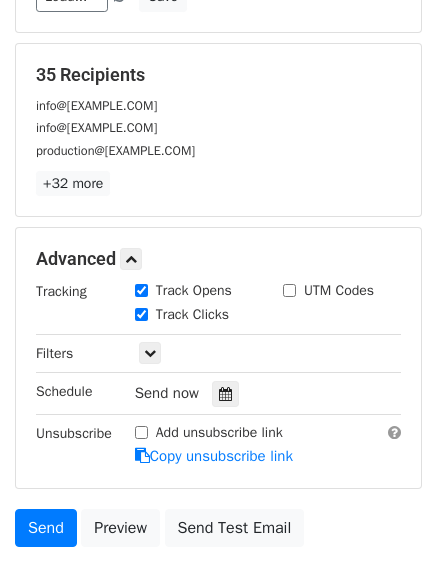 click on "Track Clicks" at bounding box center (194, 316) 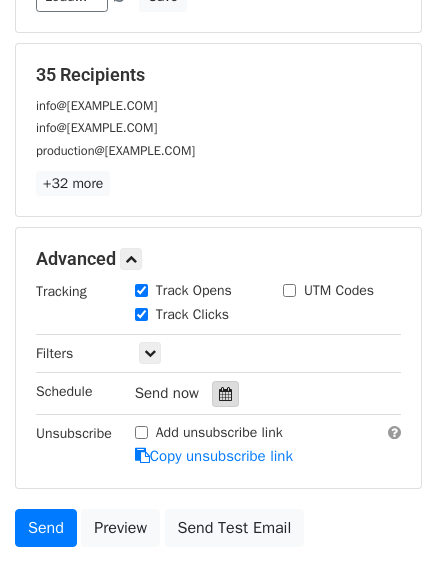 click at bounding box center (225, 394) 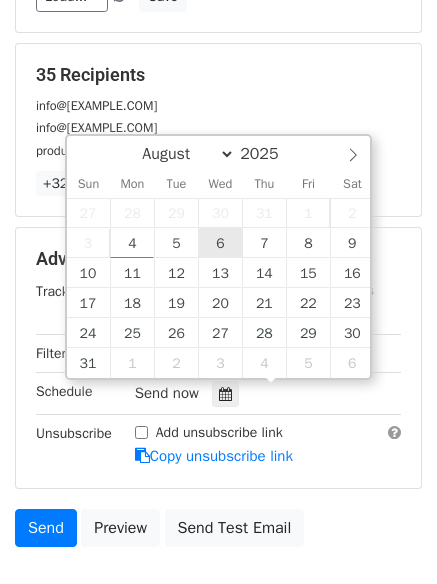 type on "2025-08-06 12:00" 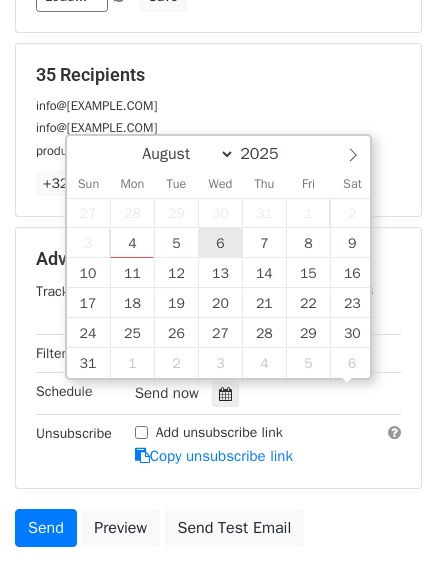 scroll, scrollTop: 1, scrollLeft: 0, axis: vertical 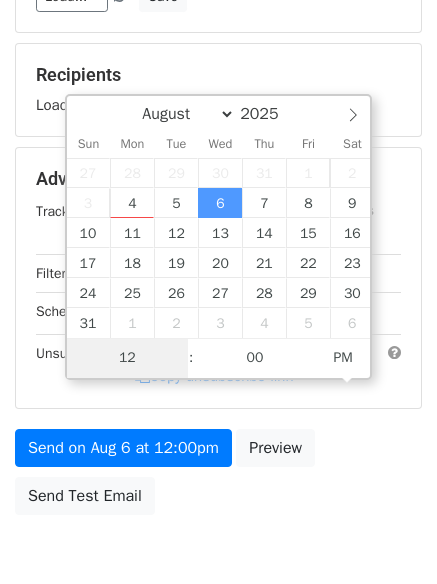 type on "9" 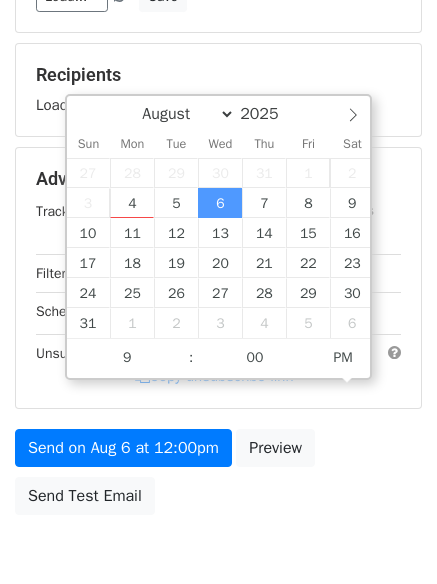 type on "2025-08-06 21:00" 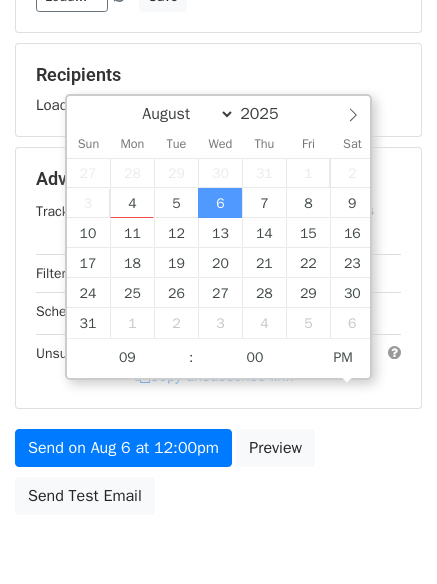 click on "New Campaign
Daily emails left: 50
Google Sheet:
Hunting
Variables
Copy/paste...
{{Column A}}
{{Column B}}
{{Column C}}
Email column
Column A
Column B
Column C
Templates
Load...
No templates saved
Save
Recipients Loading...
Advanced
Tracking
Track Opens
UTM Codes
Track Clicks
Filters
Only include spreadsheet rows that match the following filters:
Schedule
Wed, Aug 6, 12:00pm
2025-08-06 21:00
Unsubscribe
Add unsubscribe link
Copy unsubscribe link
Send on Aug 6 at 12:00pm
Preview
Send Test Email
August September October November December 2025
Sun Mon Tue Wed Thu Fri Sat
27 28 29 30 31" at bounding box center (218, 181) 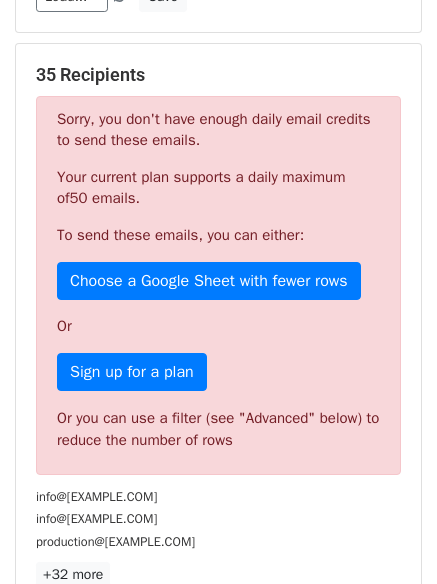 click on "Or you can use a filter (see "Advanced" below) to reduce the number of rows" at bounding box center [218, 429] 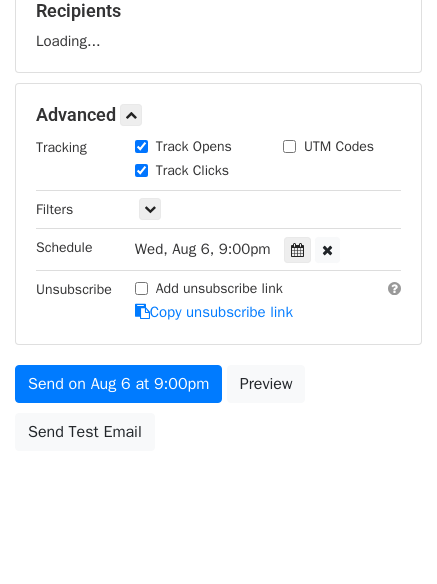 scroll, scrollTop: 357, scrollLeft: 0, axis: vertical 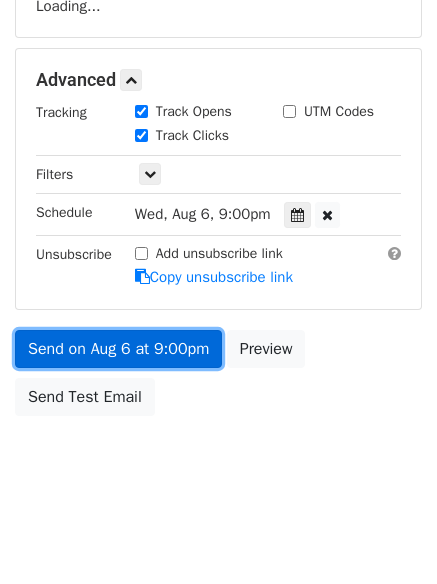 click on "Send on Aug 6 at 9:00pm" at bounding box center (118, 349) 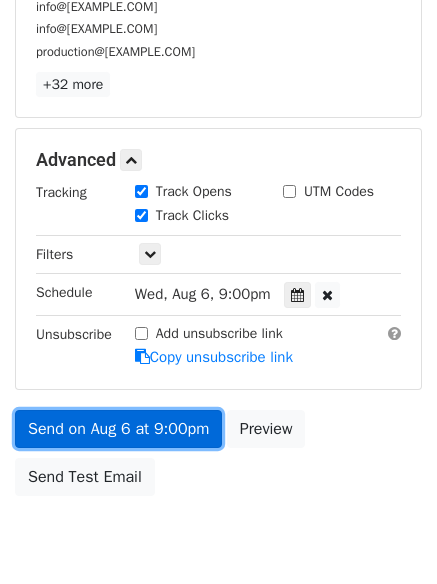 click on "Send on Aug 6 at 9:00pm" at bounding box center [118, 429] 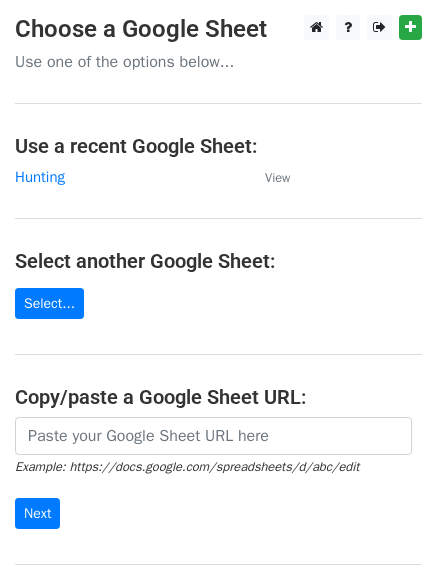 scroll, scrollTop: 0, scrollLeft: 0, axis: both 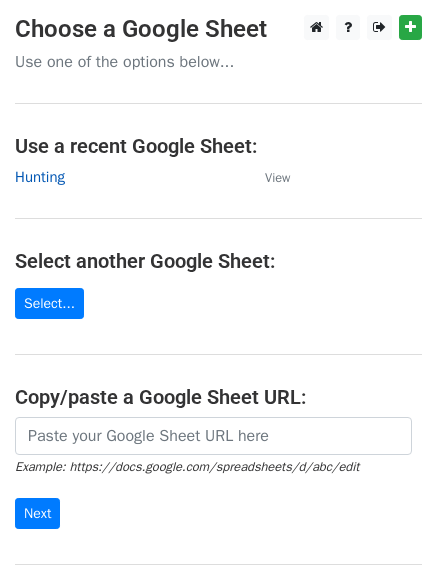 drag, startPoint x: 48, startPoint y: 180, endPoint x: 58, endPoint y: 183, distance: 10.440307 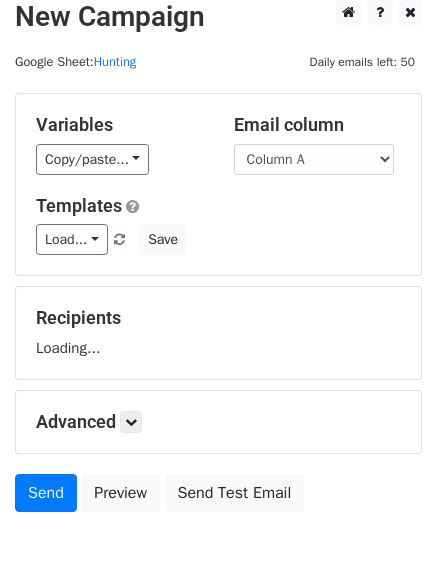 scroll, scrollTop: 113, scrollLeft: 0, axis: vertical 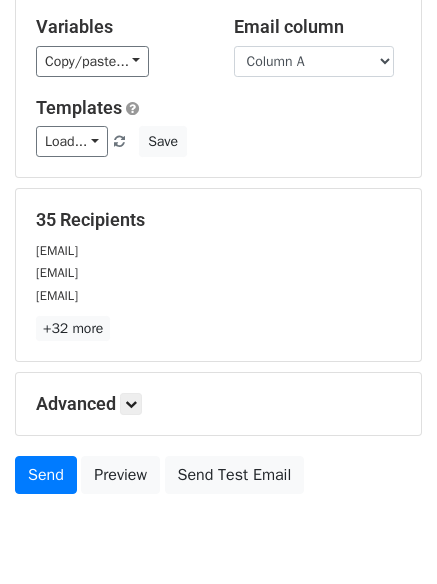 click on "+32 more" at bounding box center [218, 328] 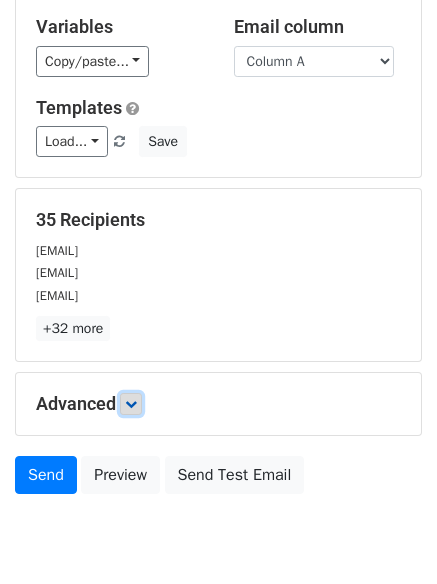 click at bounding box center [131, 404] 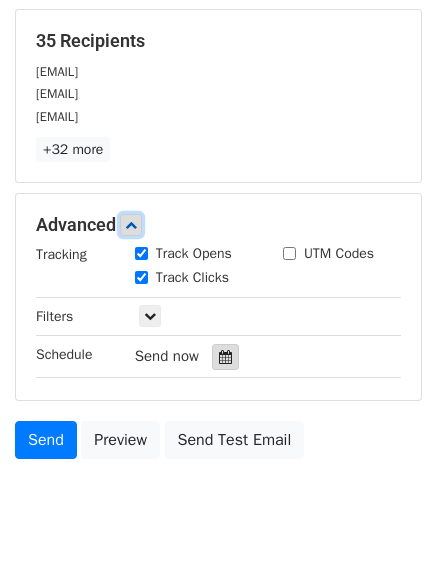 scroll, scrollTop: 295, scrollLeft: 0, axis: vertical 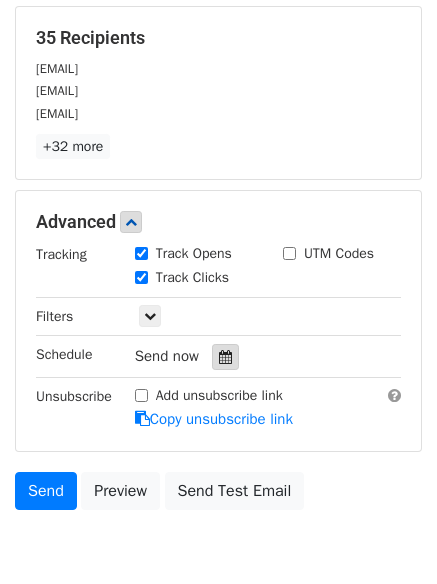 click at bounding box center [225, 357] 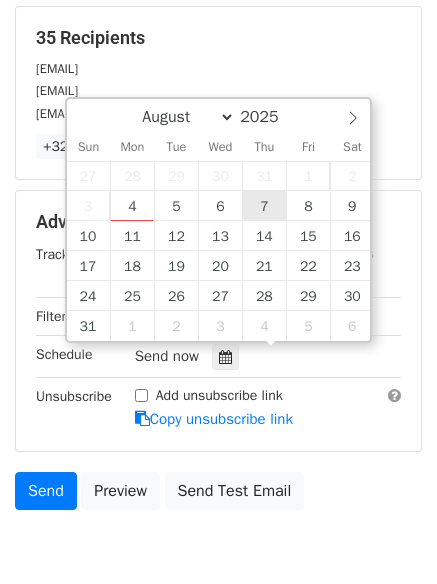 type on "2025-08-07 12:00" 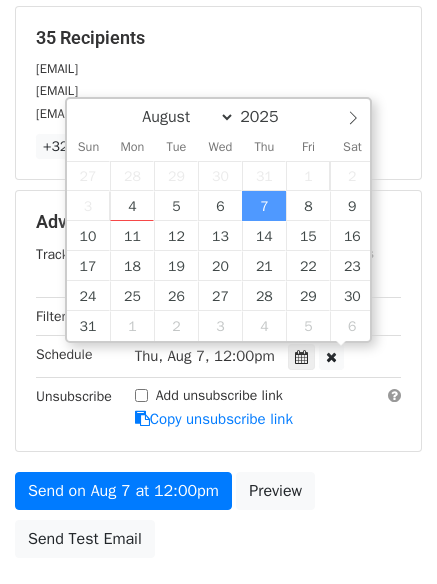 scroll, scrollTop: 1, scrollLeft: 0, axis: vertical 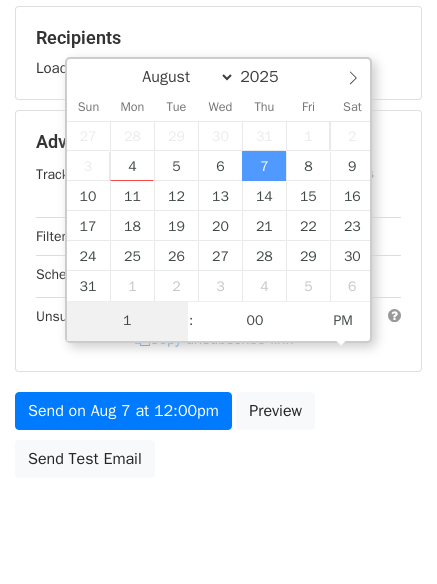 type on "10" 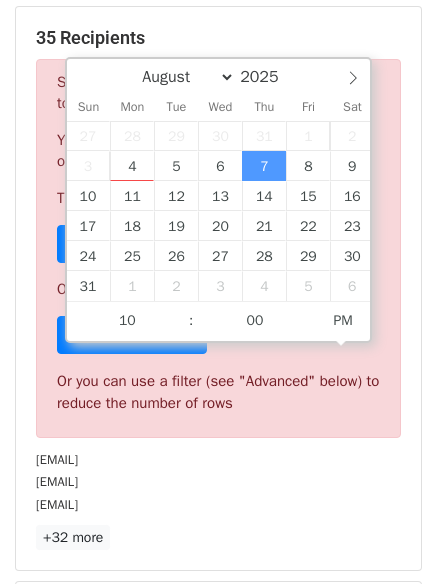 type on "2025-08-07 22:00" 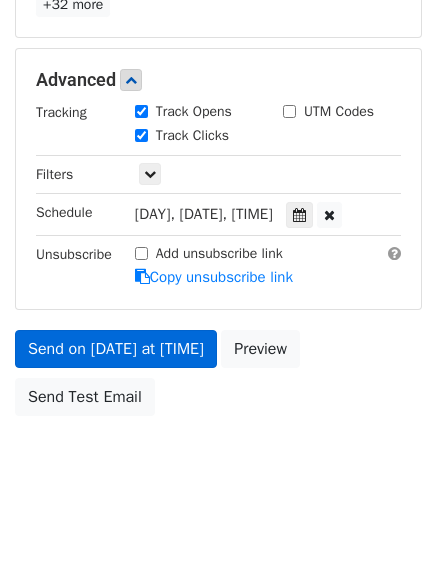scroll, scrollTop: 357, scrollLeft: 0, axis: vertical 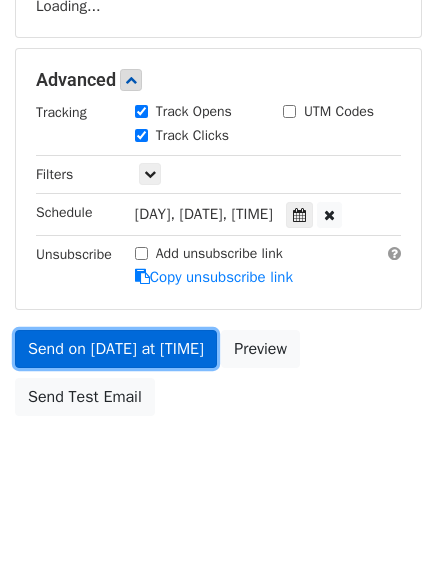 click on "Send on Aug 7 at 10:00pm" at bounding box center (116, 349) 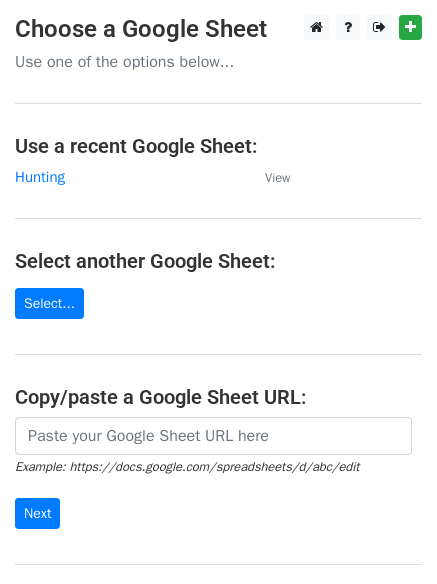 scroll, scrollTop: 0, scrollLeft: 0, axis: both 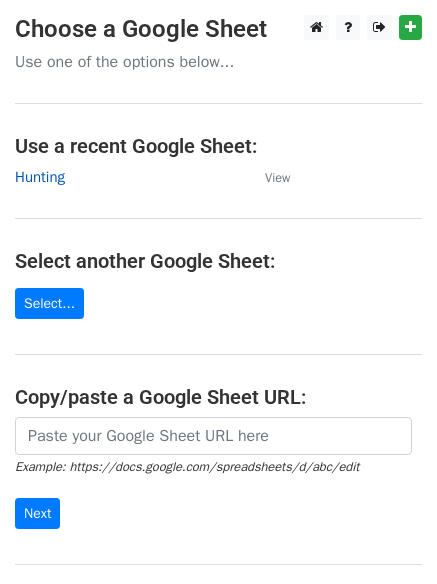 click on "Hunting" at bounding box center (40, 177) 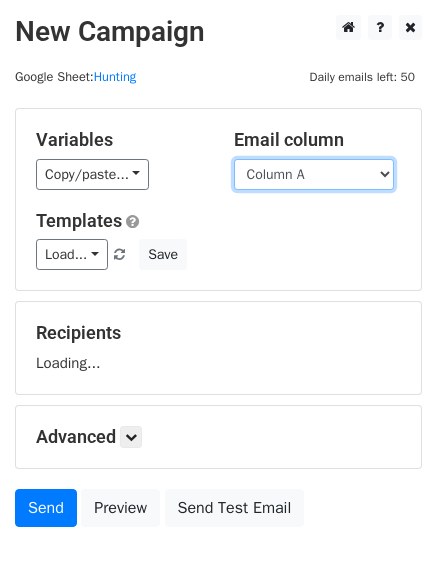 scroll, scrollTop: 0, scrollLeft: 0, axis: both 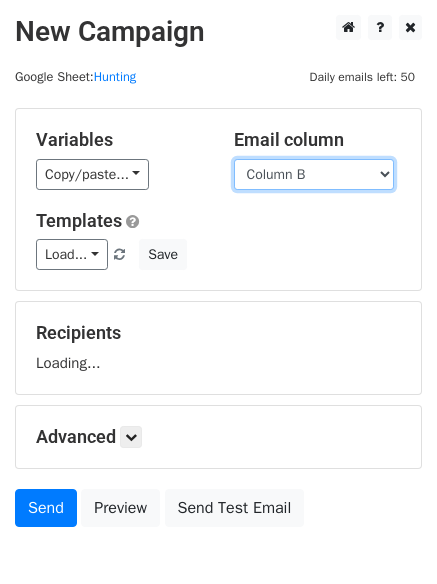 click on "Column A
Column B
Column C" at bounding box center (314, 174) 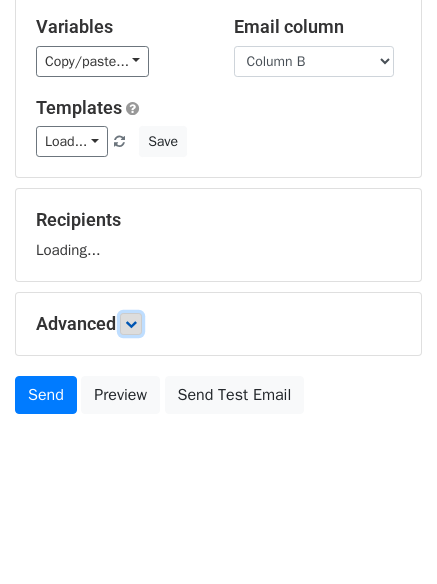 click at bounding box center (131, 324) 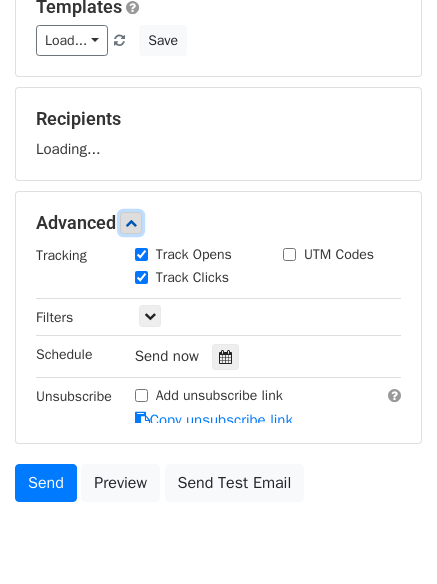 scroll, scrollTop: 218, scrollLeft: 0, axis: vertical 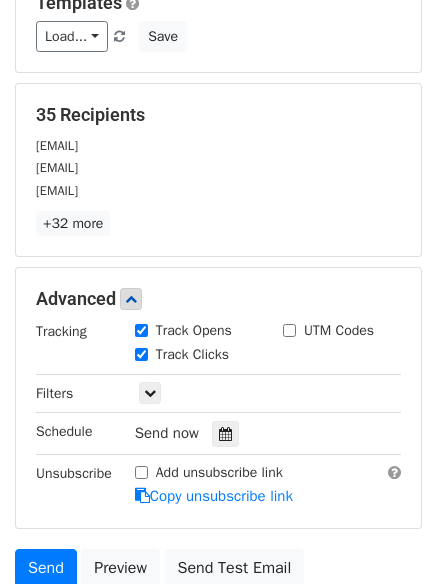 click on "Track Clicks" at bounding box center (194, 356) 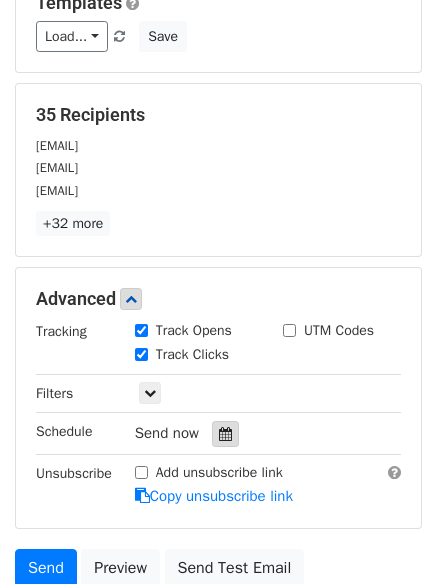 click at bounding box center [225, 434] 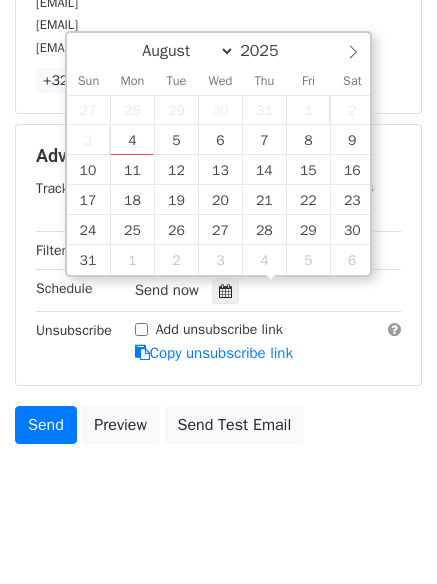 scroll, scrollTop: 389, scrollLeft: 0, axis: vertical 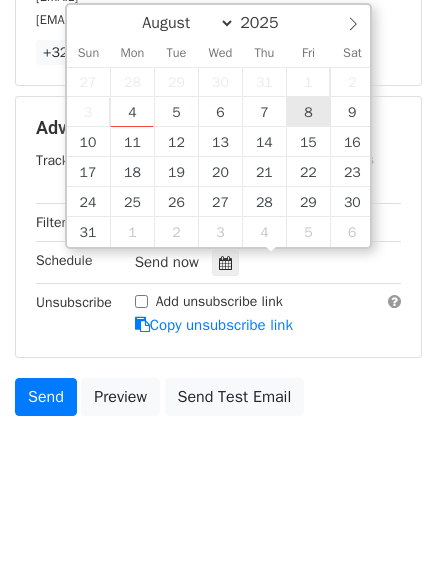 type on "2025-08-08 12:00" 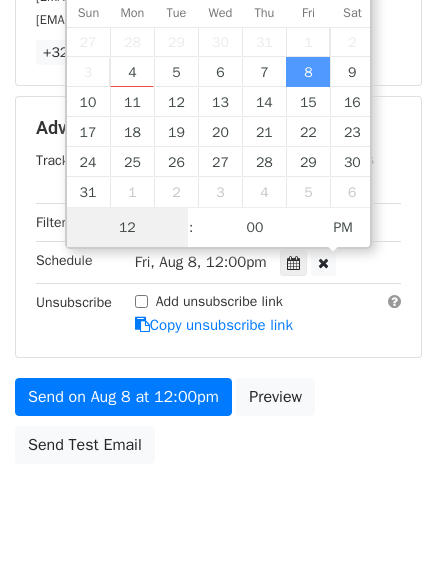 scroll, scrollTop: 1, scrollLeft: 0, axis: vertical 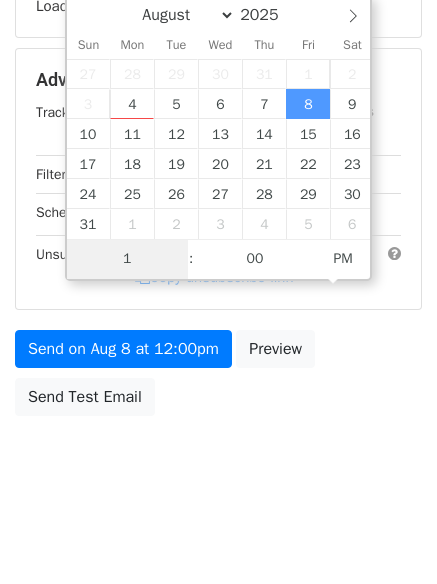 type on "11" 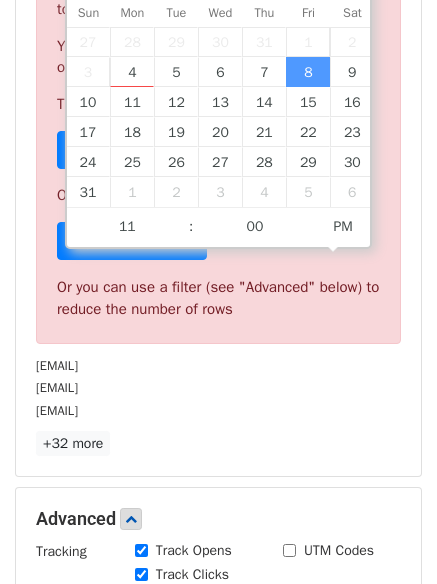 type on "2025-08-08 23:00" 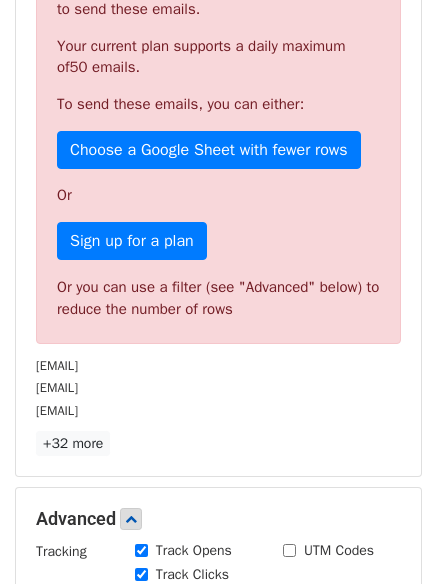 click on "Advanced" at bounding box center (218, 519) 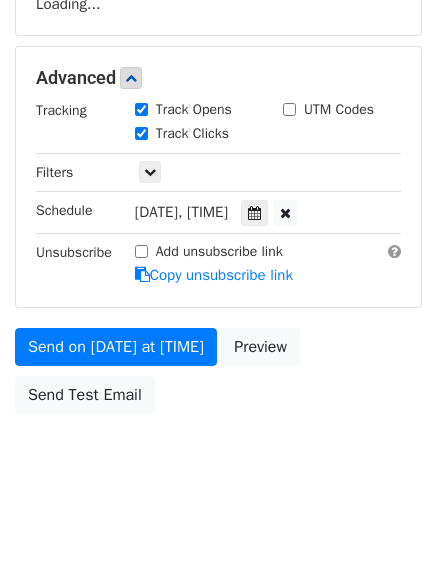 scroll, scrollTop: 357, scrollLeft: 0, axis: vertical 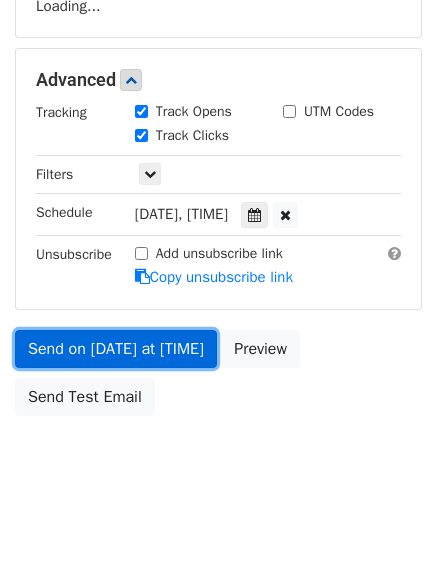 click on "Send on Aug 8 at 11:00pm" at bounding box center (116, 349) 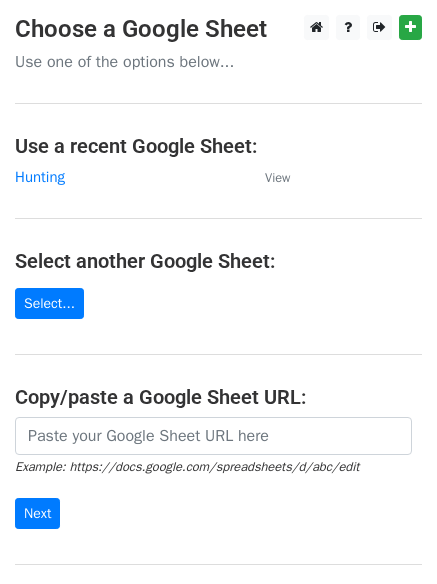 scroll, scrollTop: 0, scrollLeft: 0, axis: both 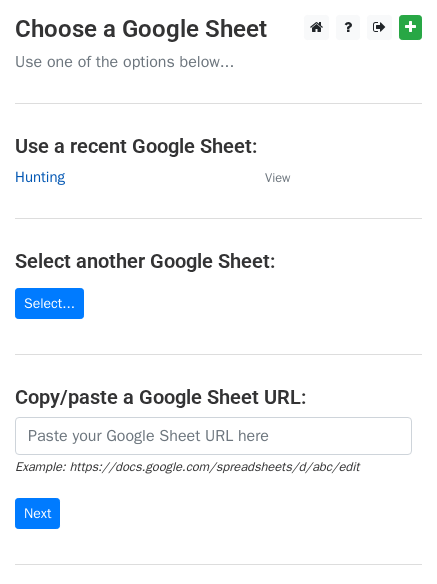 click on "Hunting" at bounding box center [40, 177] 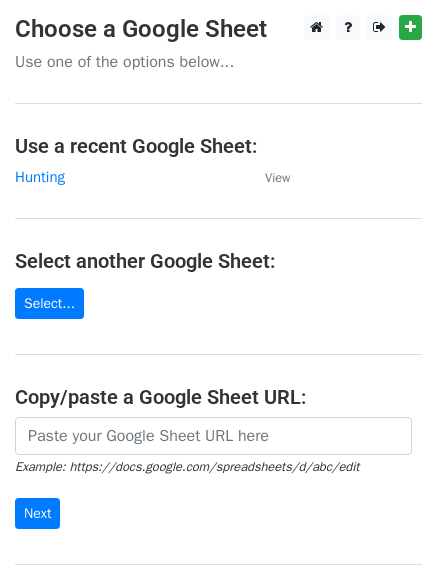 click on "Choose a Google Sheet
Use one of the options below...
Use a recent Google Sheet:
Hunting
View
Select another Google Sheet:
Select...
Copy/paste a Google Sheet URL:
Example:
https://docs.google.com/spreadsheets/d/abc/edit
Next
Google Sheets
Need help?
Help
×
Why do I need to copy/paste a Google Sheet URL?
Normally, MergeMail would show you a list of your Google Sheets to choose from, but because you didn't allow MergeMail access to your Google Drive, it cannot show you a list of your Google Sheets. You can read more about permissions in our  support pages .
If you'd like to see a list of your Google Sheets, you'll need to  sign out of MergeMail  and then sign back in and allow access to your Google Drive.
Are your recipients in a CSV or Excel file?
Import your CSV or Excel file into a Google Sheet  then try again.
Need help with something else?
Read our" at bounding box center (218, 325) 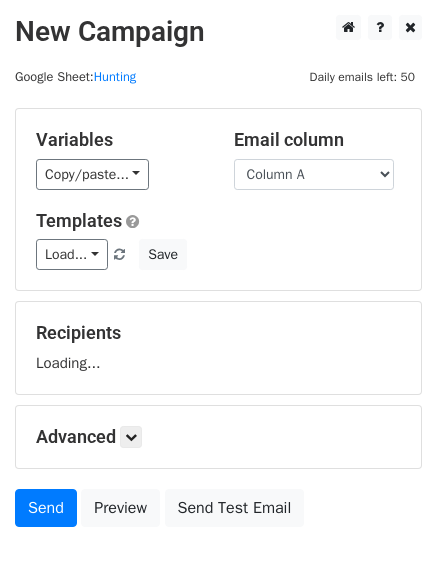 click on "Column A
Column B
Column C" at bounding box center [314, 174] 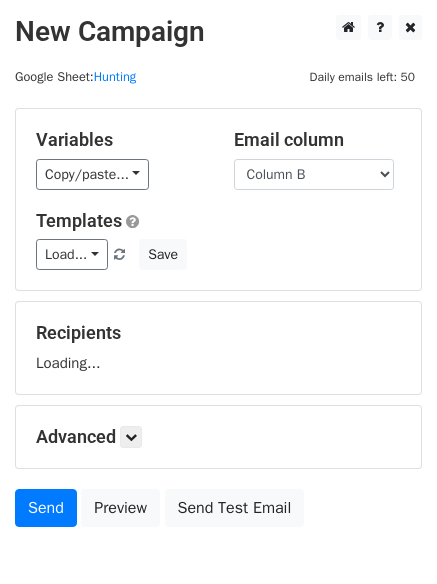 click on "Column A
Column B
Column C" at bounding box center (314, 174) 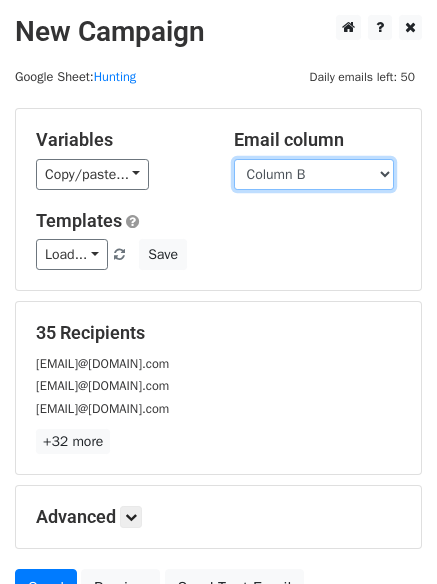 click on "Column A
Column B
Column C" at bounding box center [314, 174] 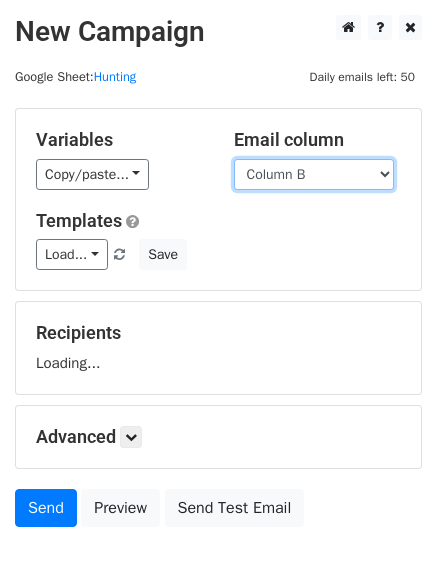 select on "Column C" 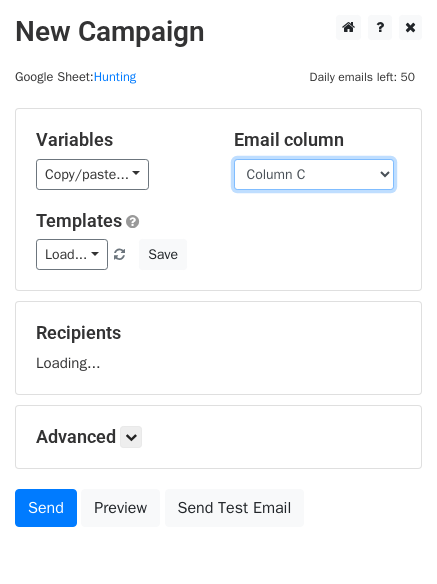 click on "Column A
Column B
Column C" at bounding box center (314, 174) 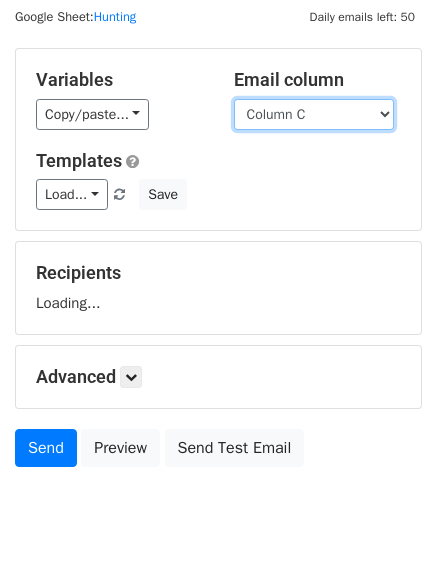 scroll, scrollTop: 113, scrollLeft: 0, axis: vertical 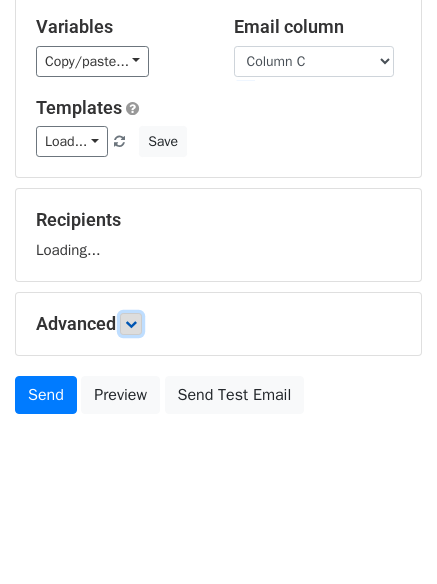 click at bounding box center (131, 324) 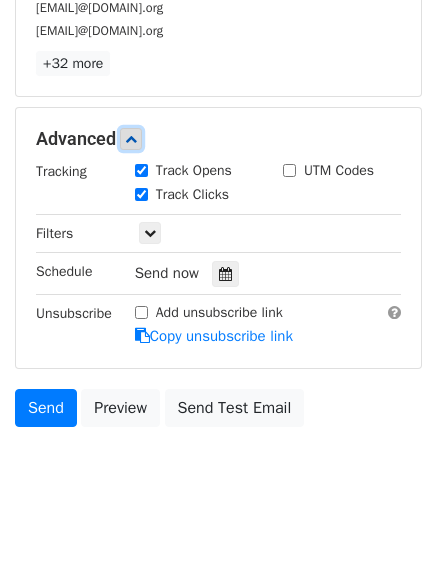 scroll, scrollTop: 389, scrollLeft: 0, axis: vertical 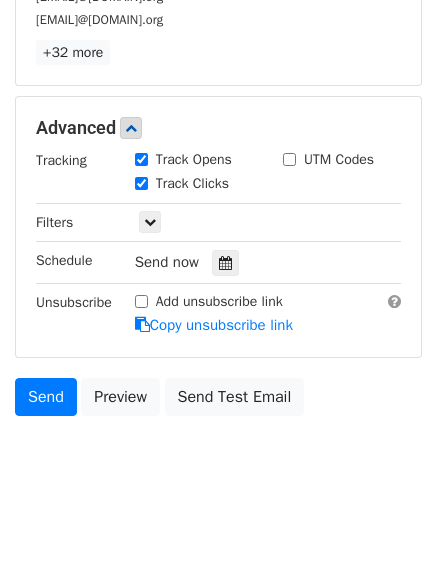 click on "Tracking
Track Opens
UTM Codes
Track Clicks
Filters
Only include spreadsheet rows that match the following filters:
Schedule
Send now
Unsubscribe
Add unsubscribe link
Copy unsubscribe link" at bounding box center (218, 243) 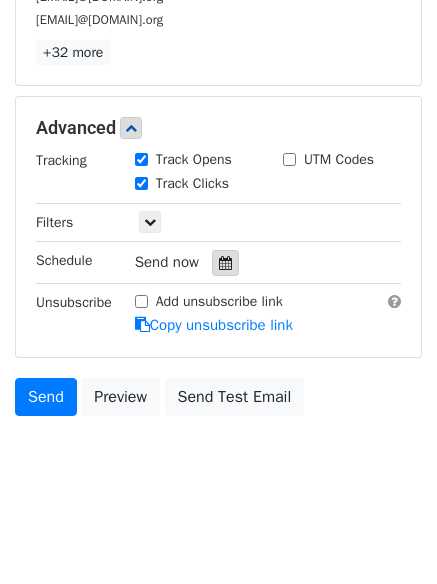 click at bounding box center [225, 263] 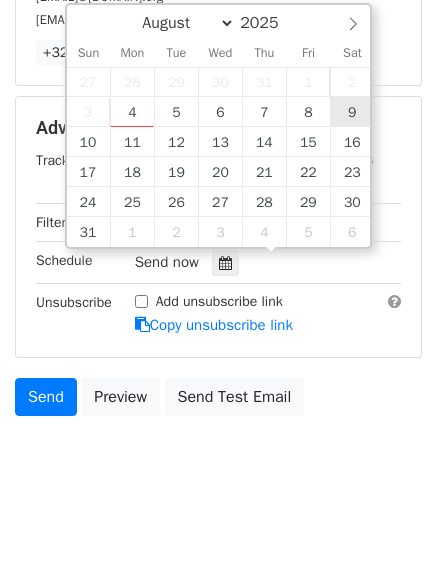 type on "2025-08-09 12:00" 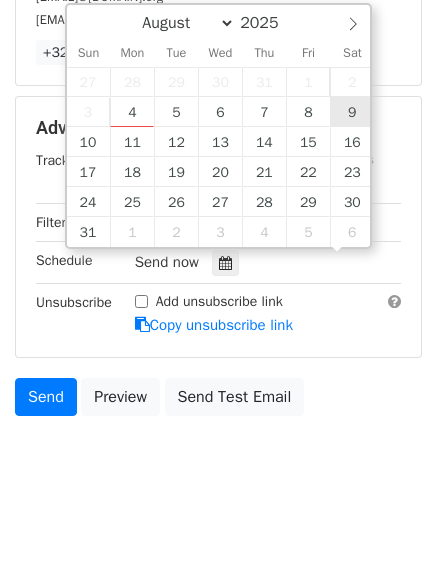 scroll, scrollTop: 1, scrollLeft: 0, axis: vertical 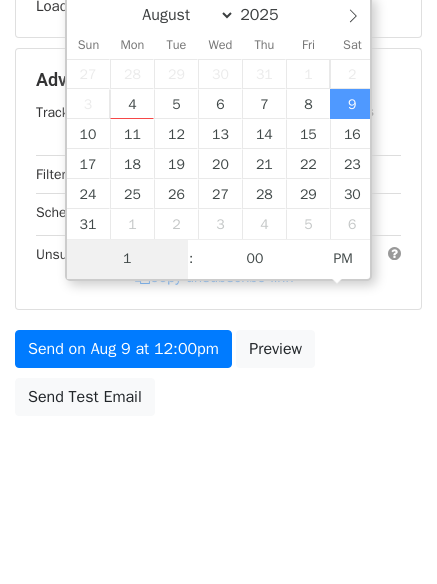 type on "11" 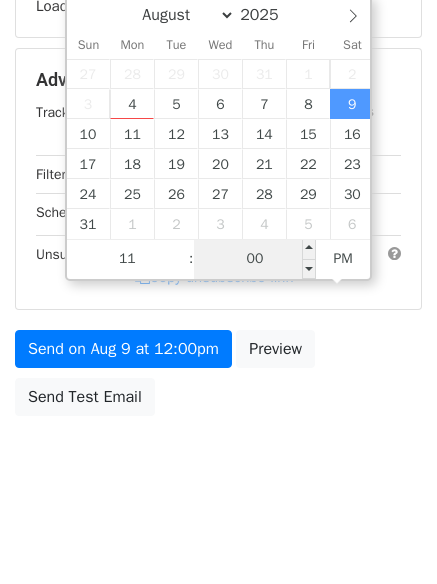 type on "[DATE] [TIME]" 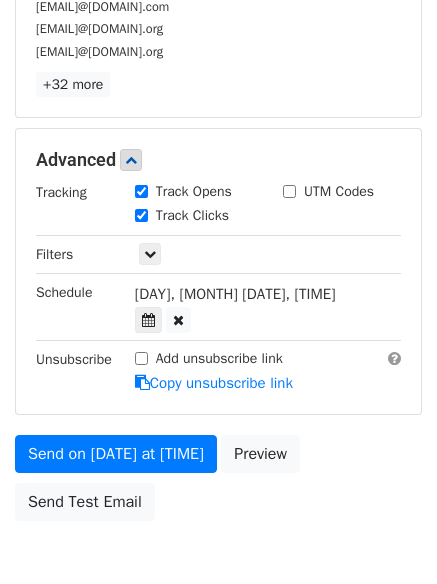 scroll, scrollTop: 389, scrollLeft: 0, axis: vertical 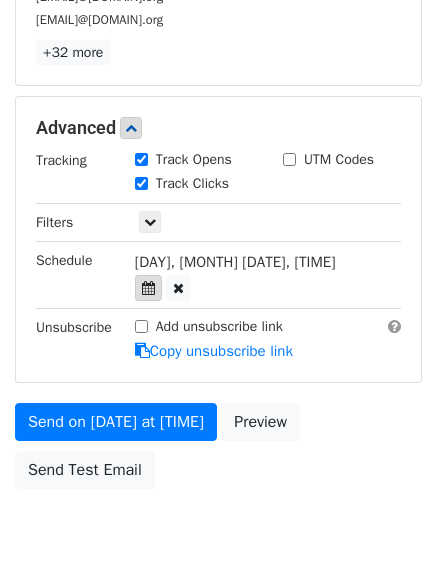 click at bounding box center [148, 288] 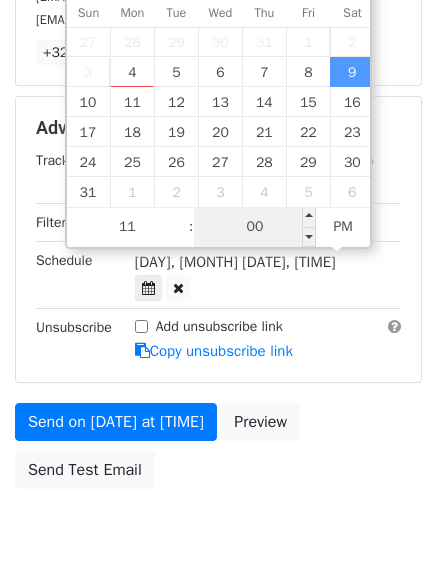 click on "00" at bounding box center (255, 227) 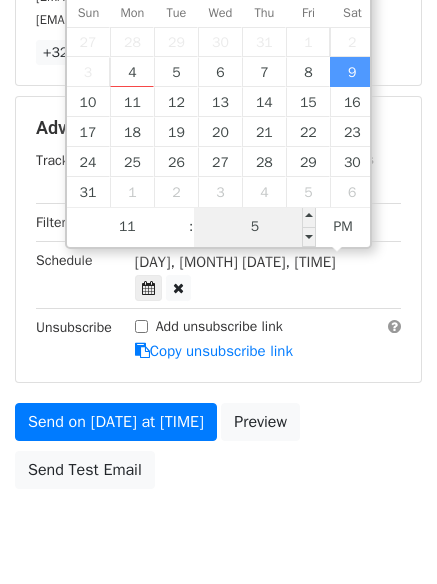 type on "55" 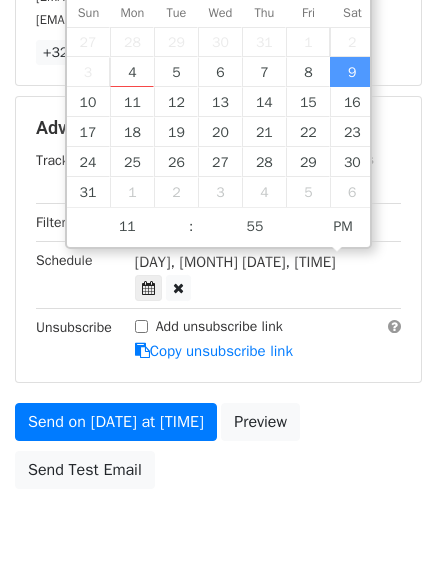 type on "[DATE] [TIME]" 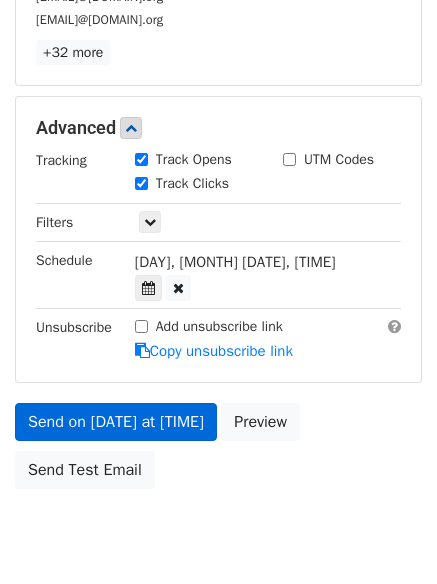 scroll, scrollTop: 357, scrollLeft: 0, axis: vertical 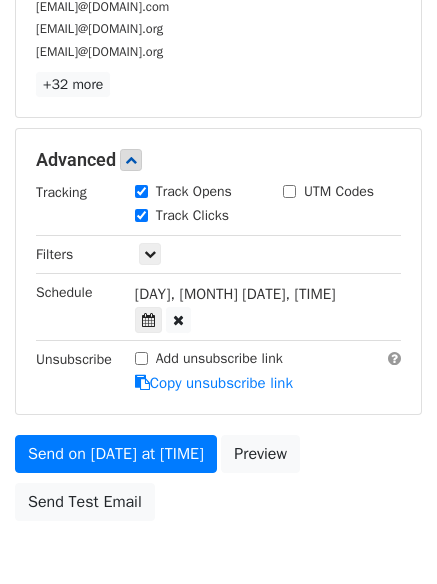click on "Send on [DATE] at [TIME]
Preview
Send Test Email" at bounding box center [218, 483] 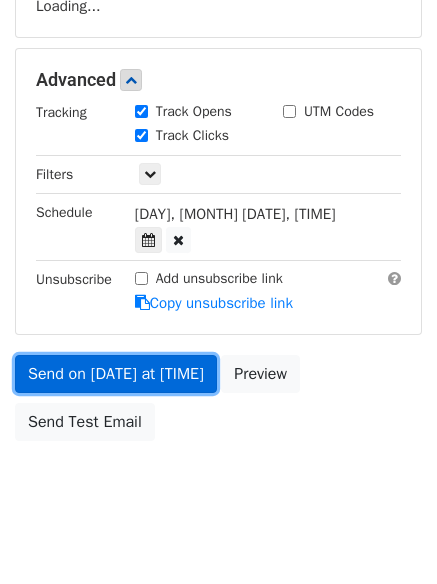click on "Send on [DATE] at [TIME]" at bounding box center [116, 374] 